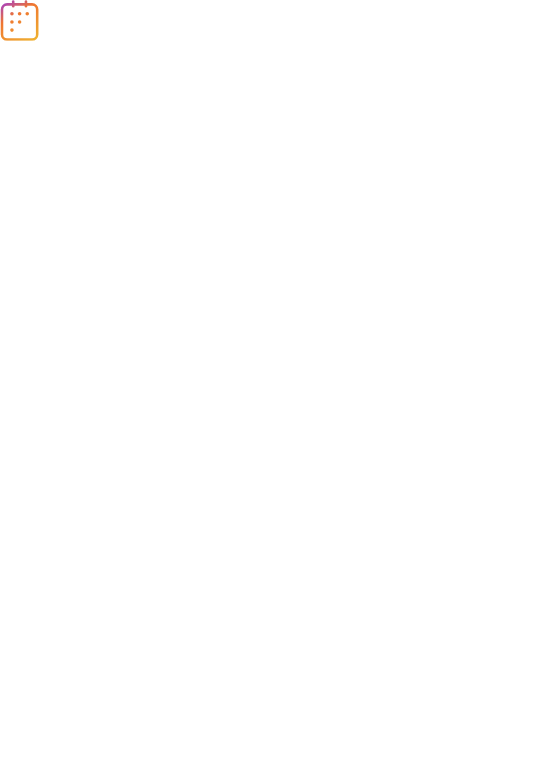 scroll, scrollTop: 0, scrollLeft: 0, axis: both 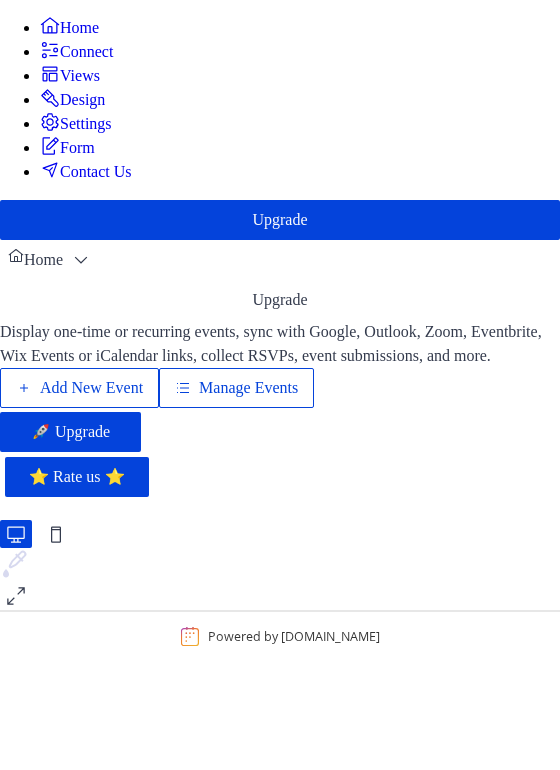 click on "Add New Event" at bounding box center (91, 388) 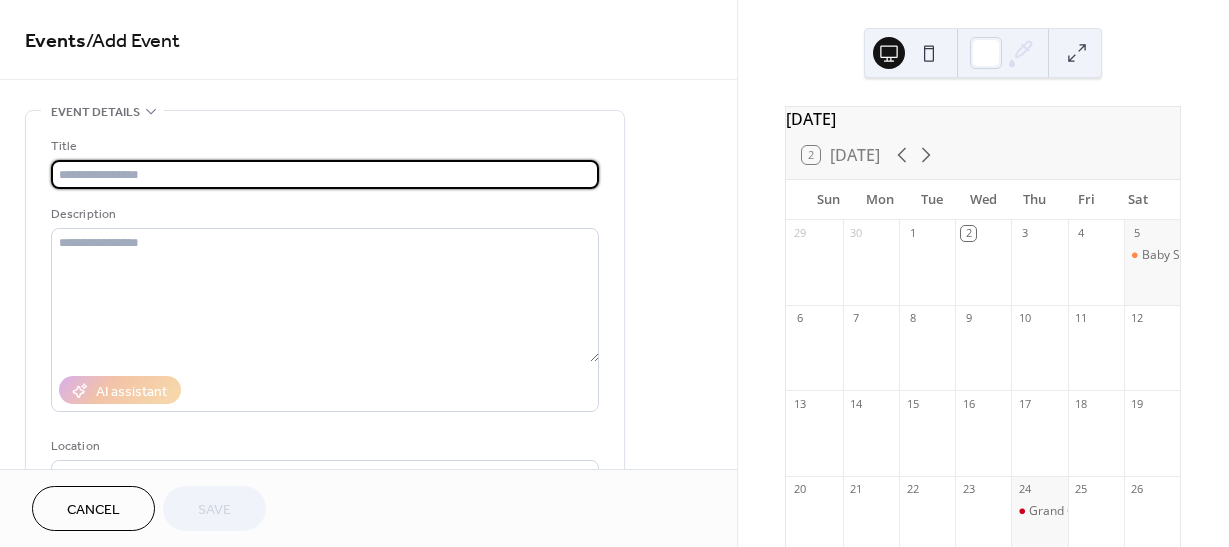 scroll, scrollTop: 0, scrollLeft: 0, axis: both 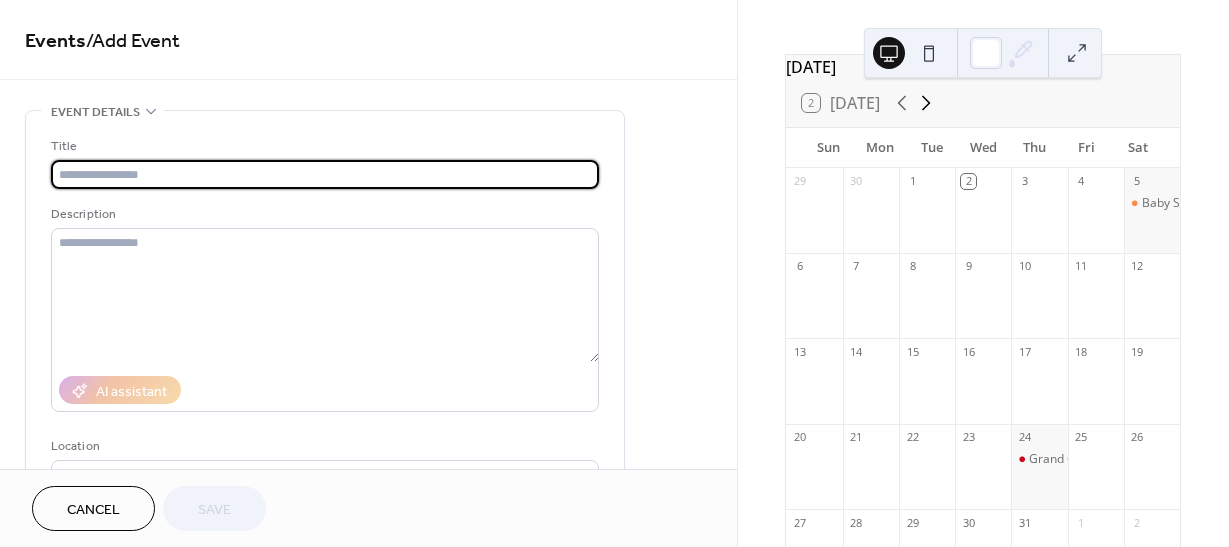 click 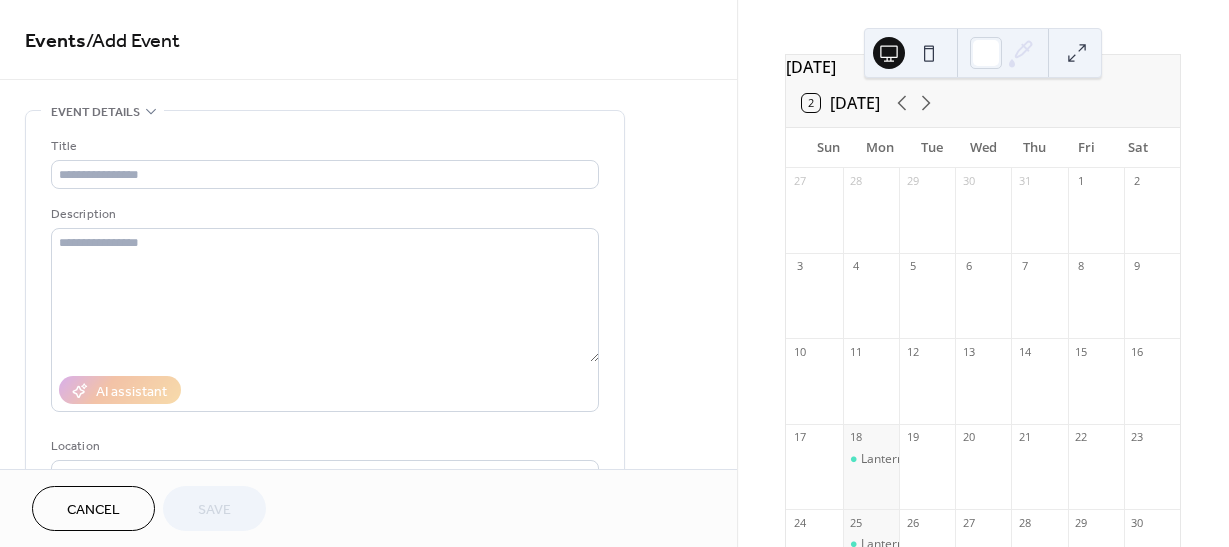 click at bounding box center [1152, 220] 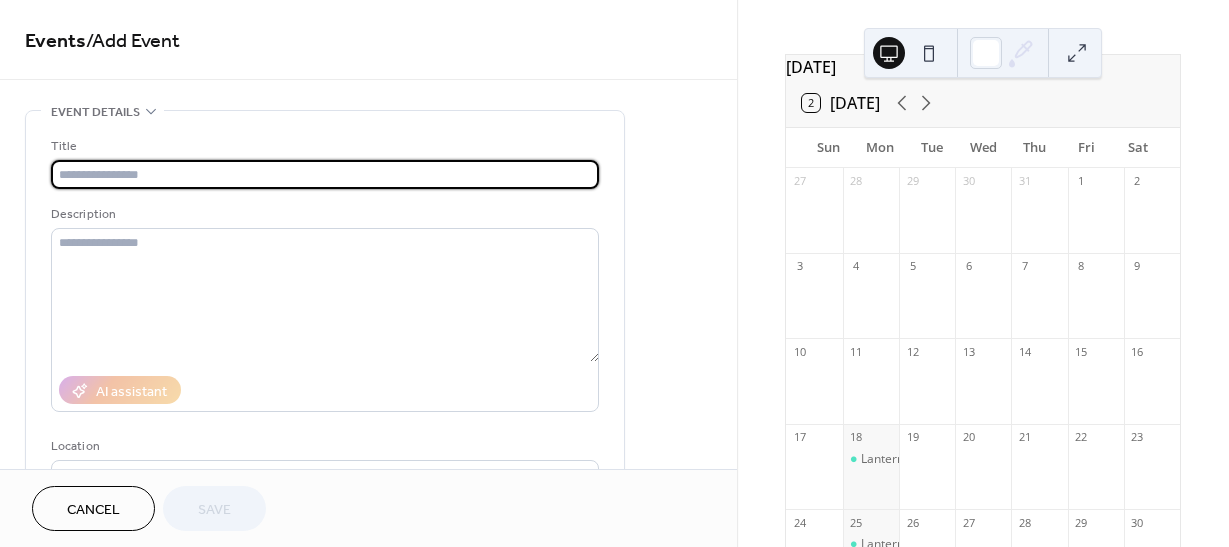 click at bounding box center (325, 174) 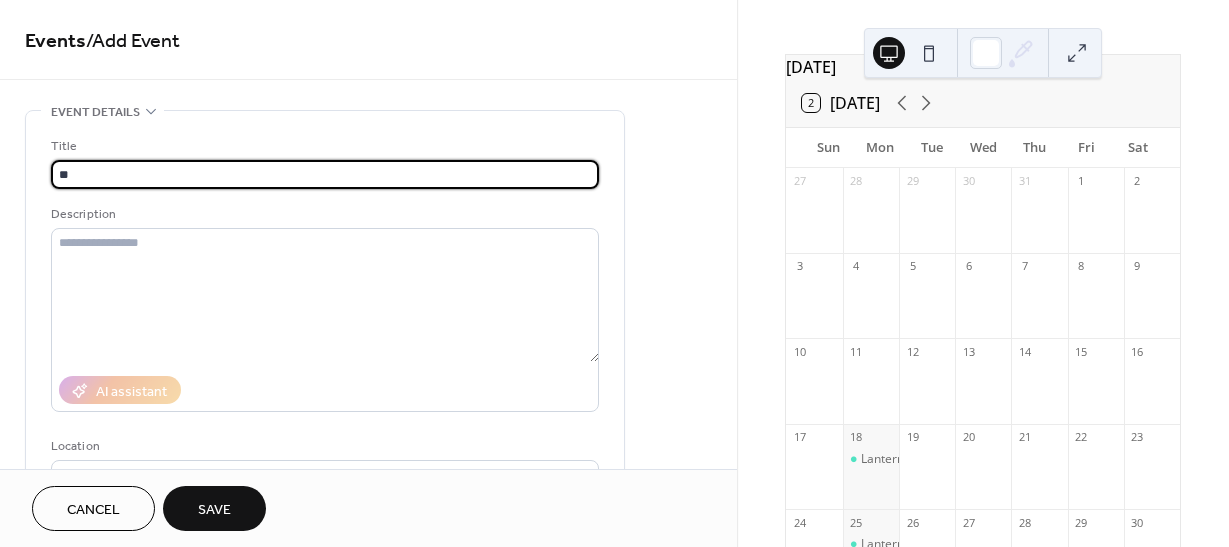 type on "*" 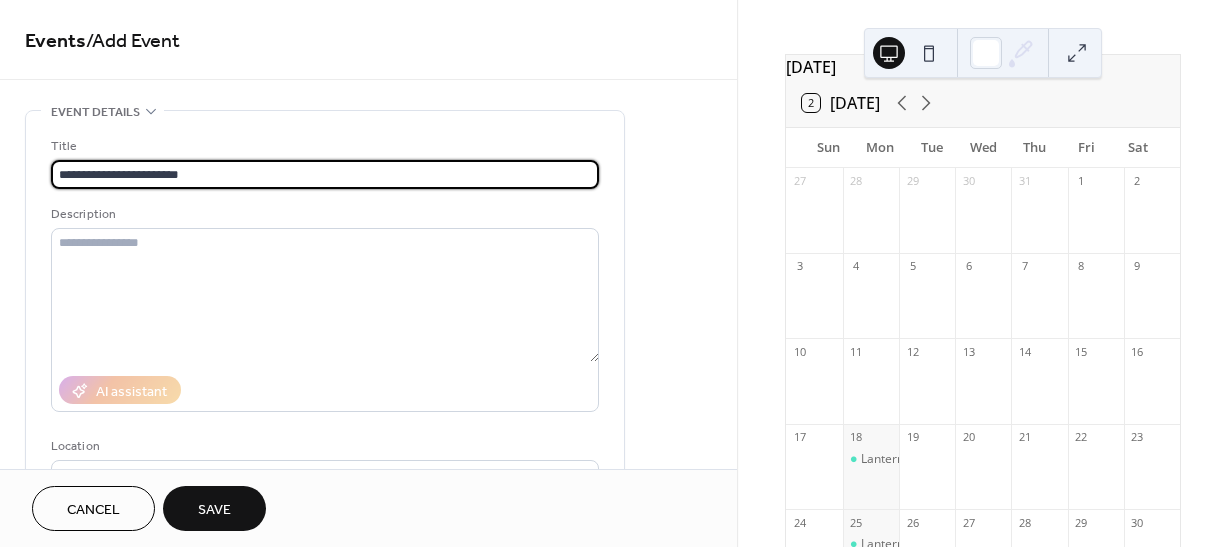 drag, startPoint x: 131, startPoint y: 174, endPoint x: 34, endPoint y: 174, distance: 97 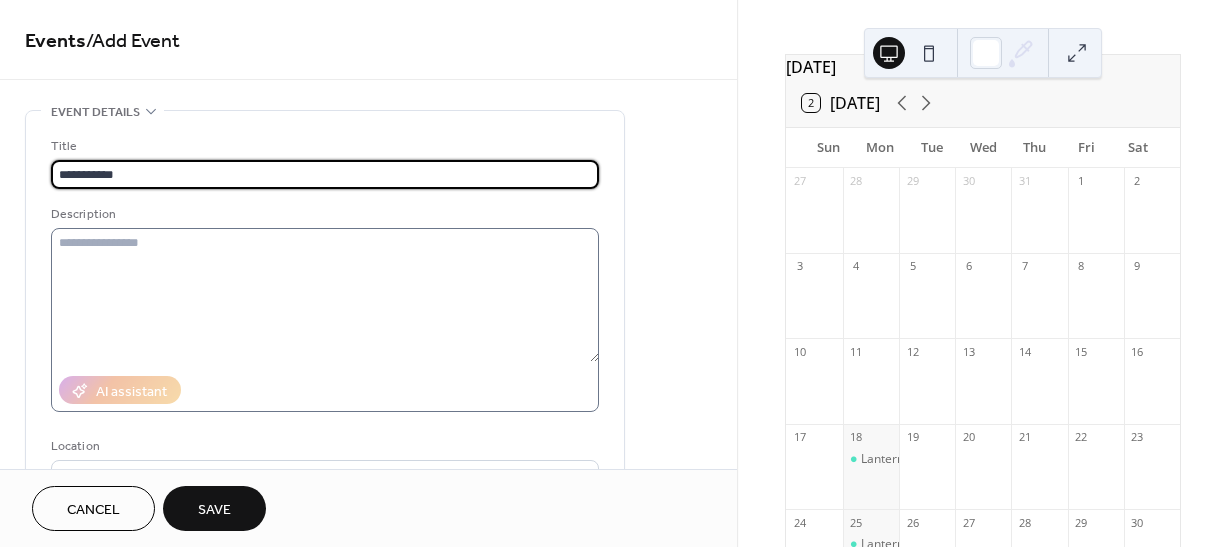 type on "**********" 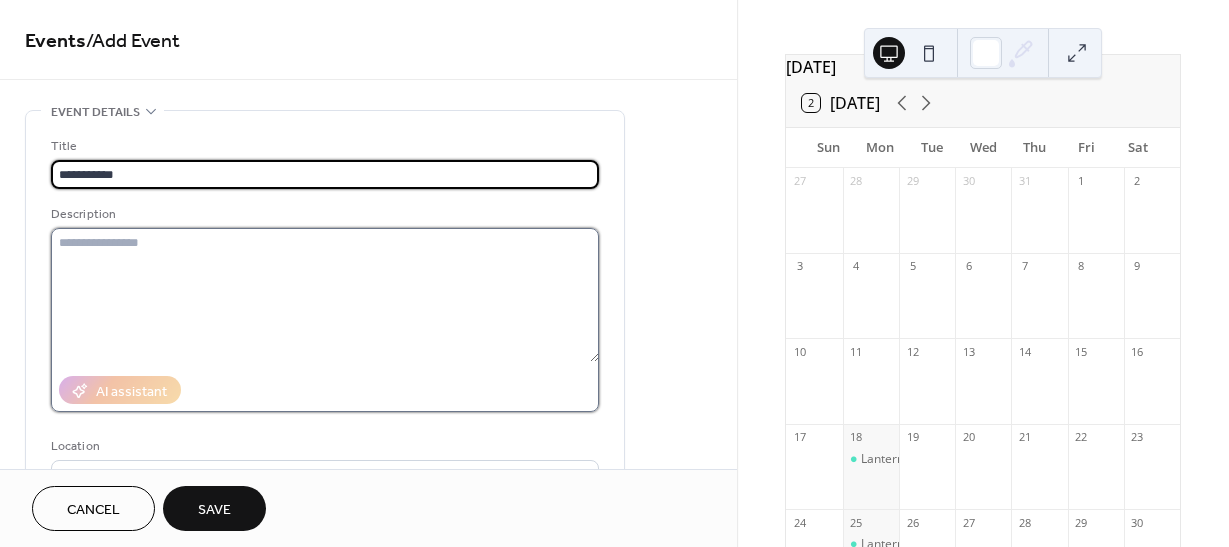 click at bounding box center [325, 295] 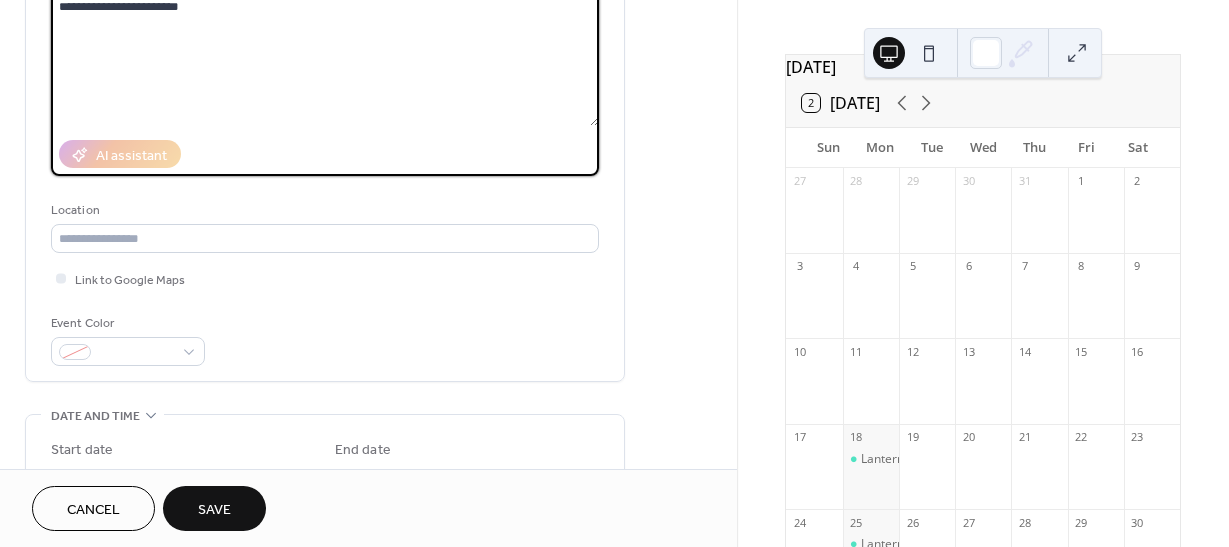 scroll, scrollTop: 239, scrollLeft: 0, axis: vertical 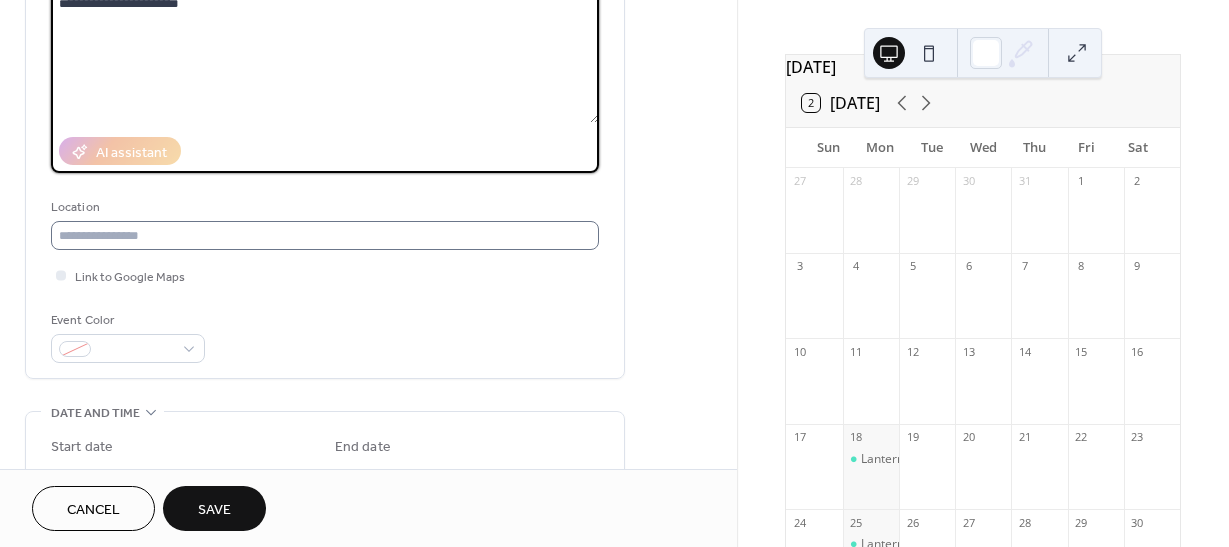 type on "**********" 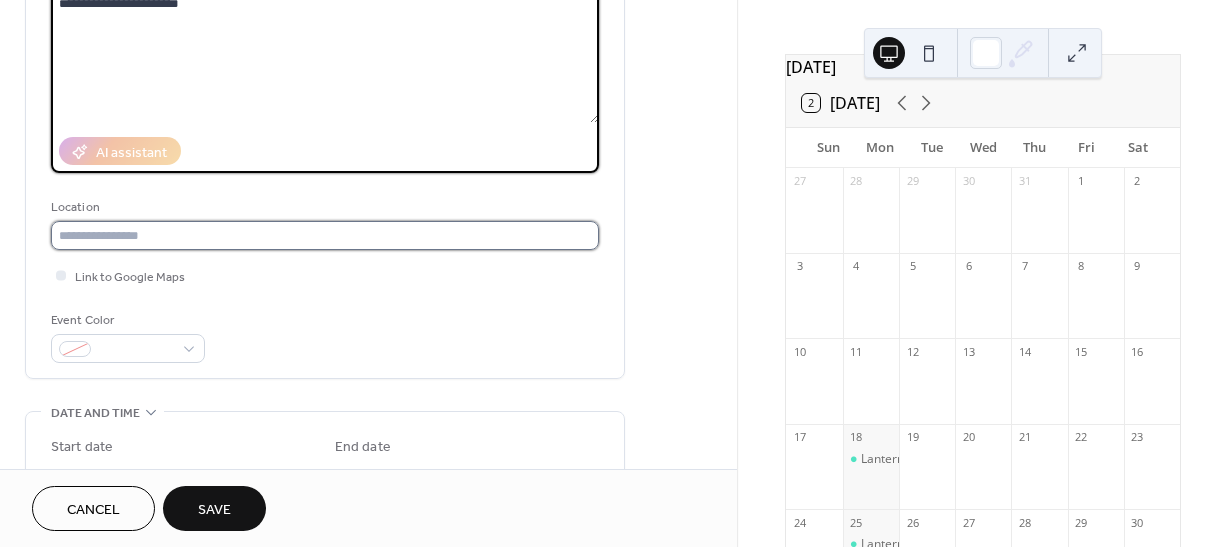 click at bounding box center (325, 235) 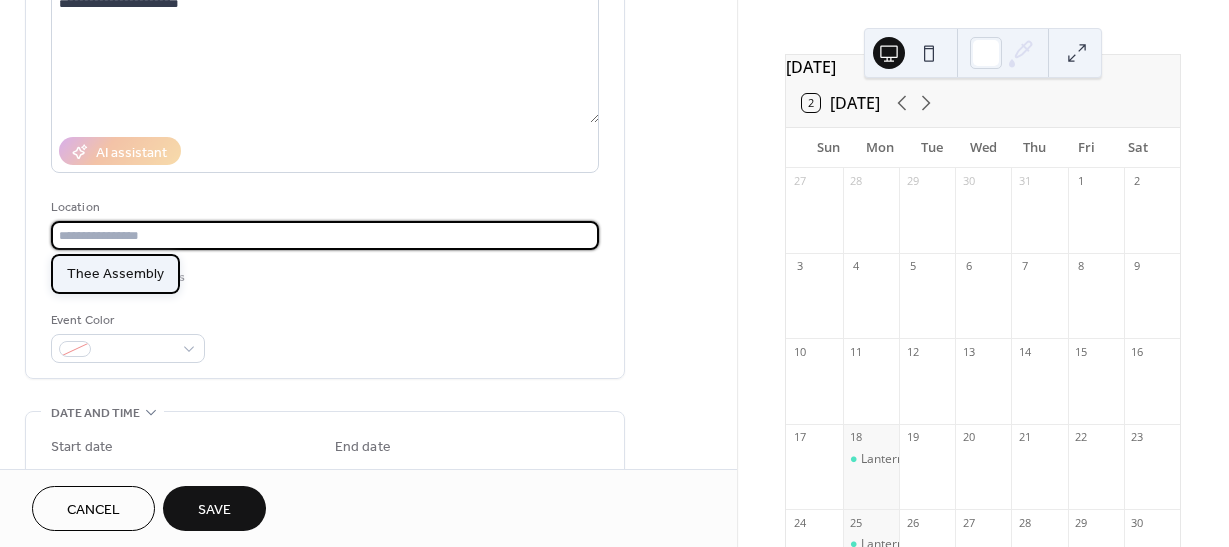 click on "Thee Assembly" at bounding box center (115, 274) 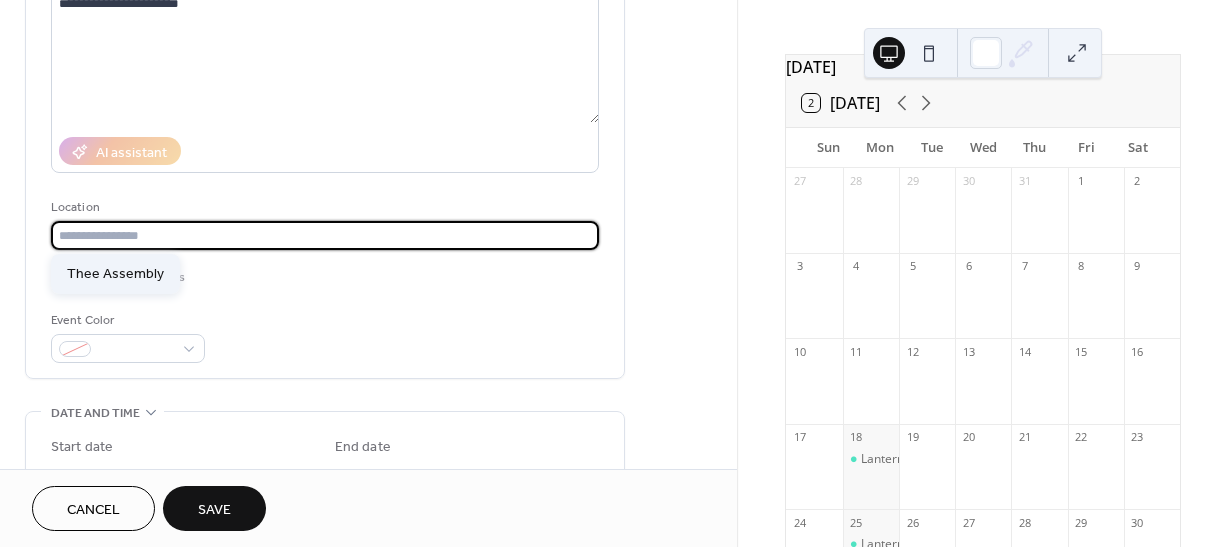 type on "**********" 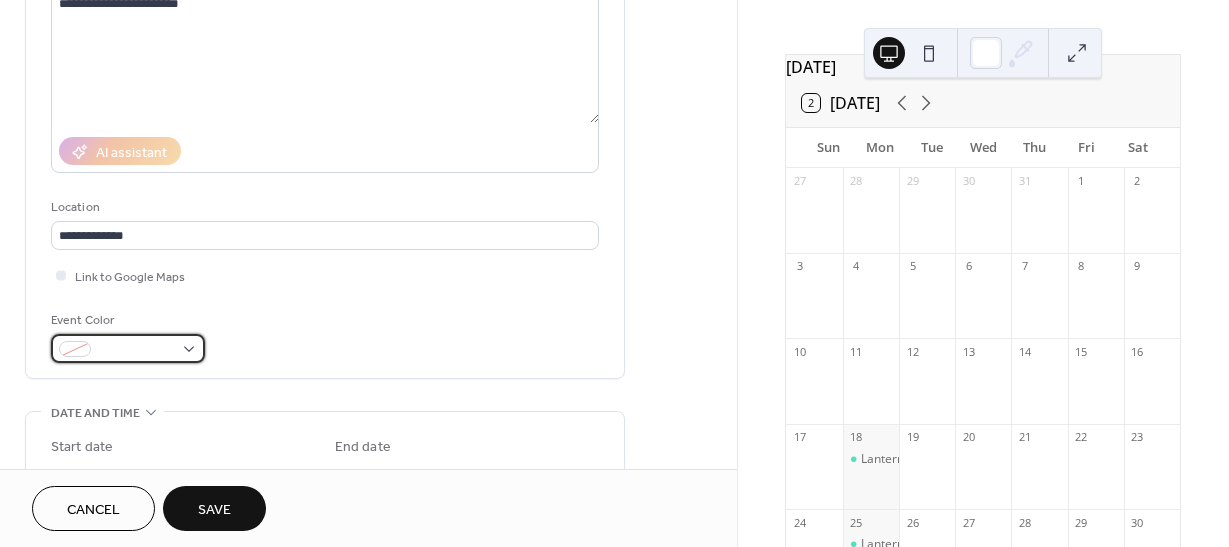 click at bounding box center [136, 350] 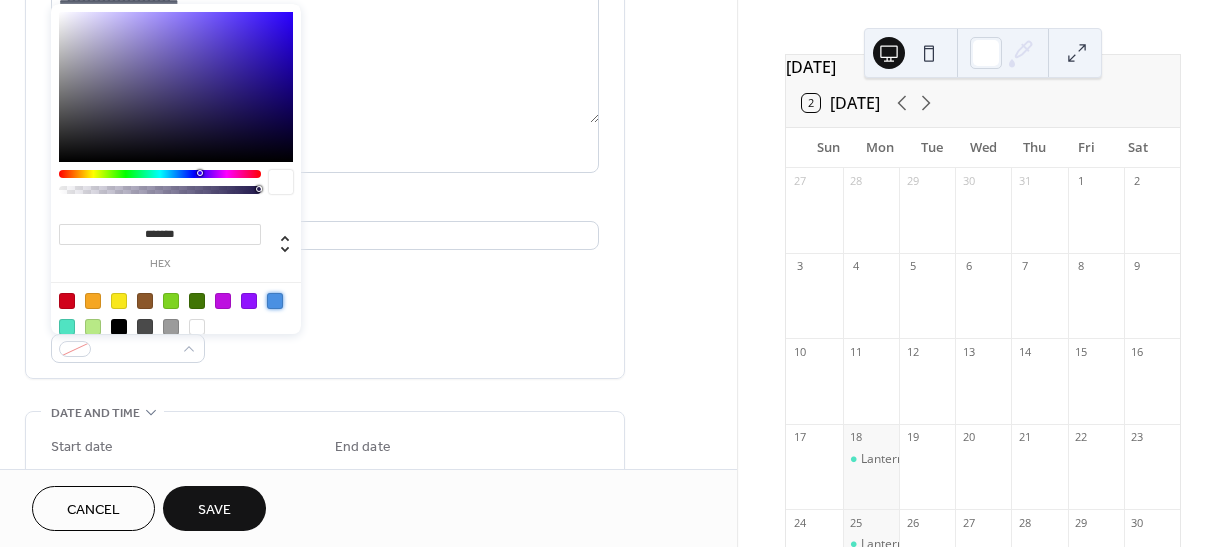 click at bounding box center [275, 301] 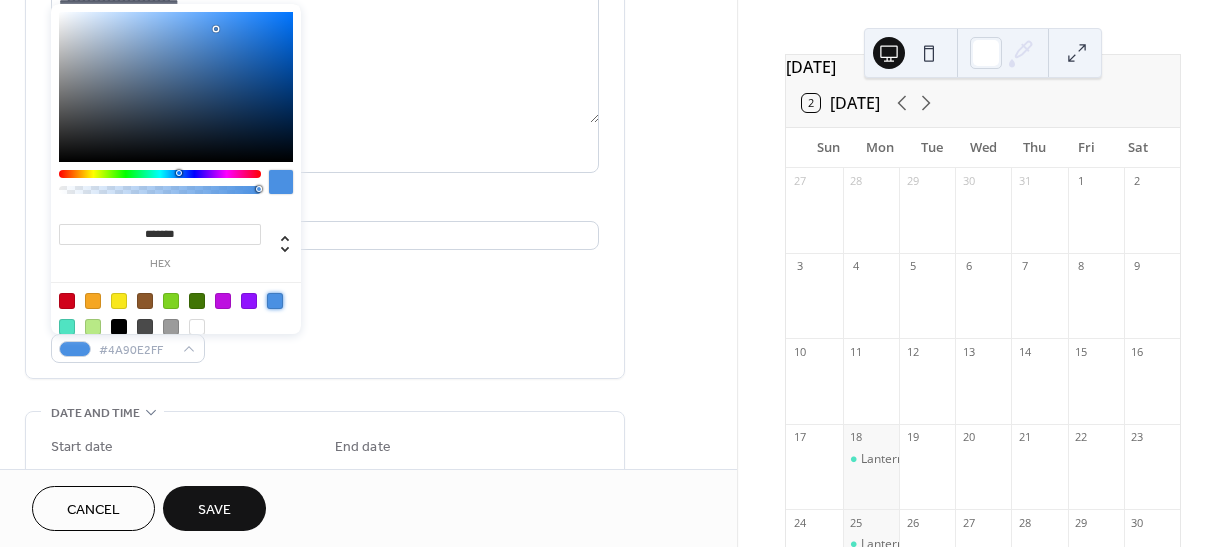 click on "Event Color #4A90E2FF" at bounding box center (325, 336) 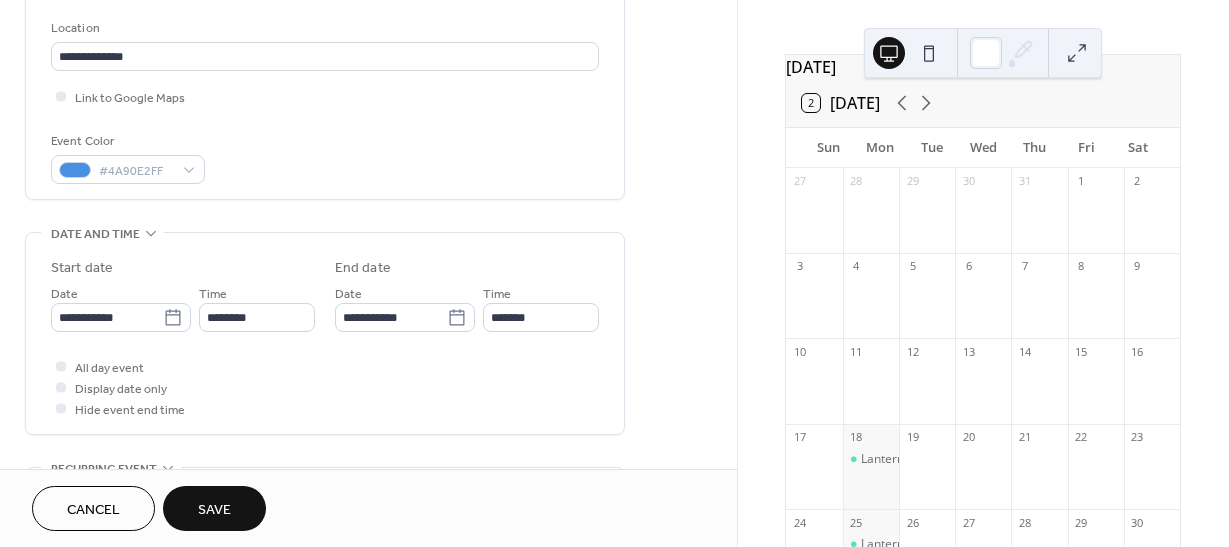 scroll, scrollTop: 418, scrollLeft: 0, axis: vertical 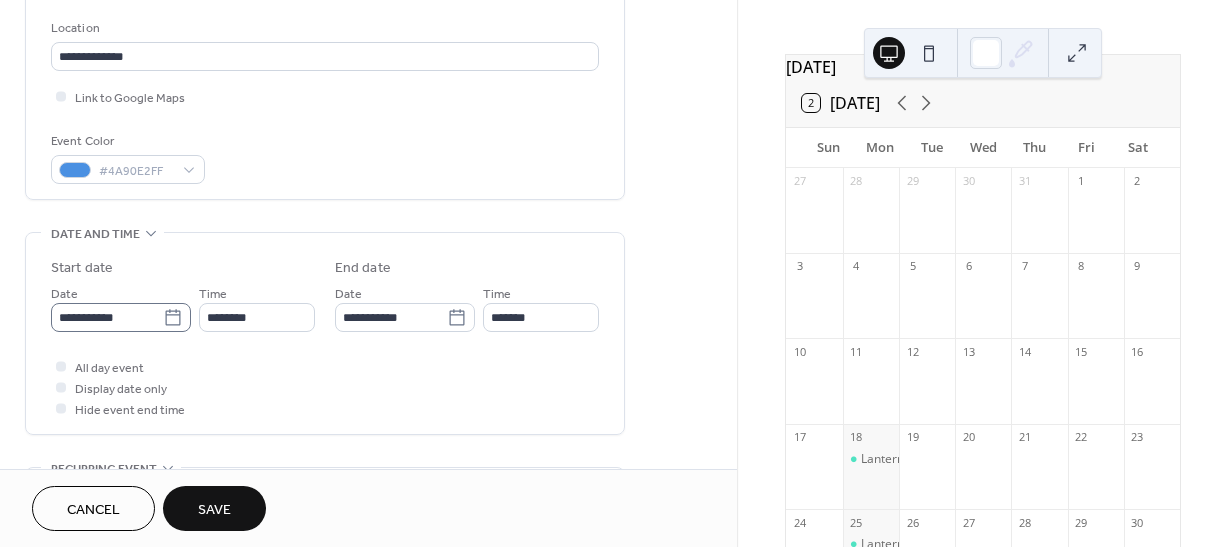 click 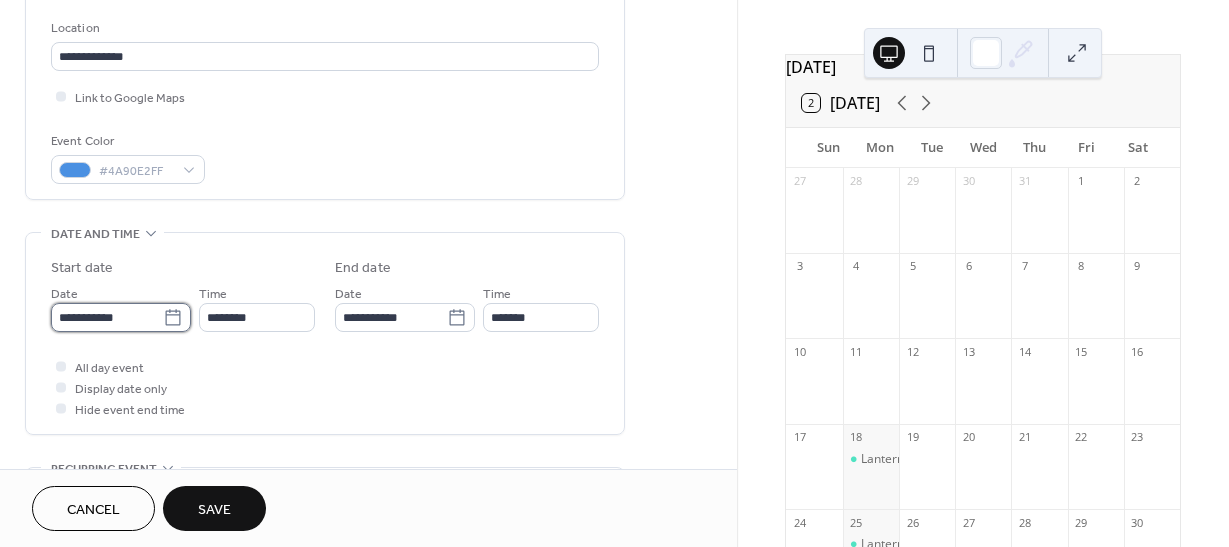 click on "**********" at bounding box center [107, 317] 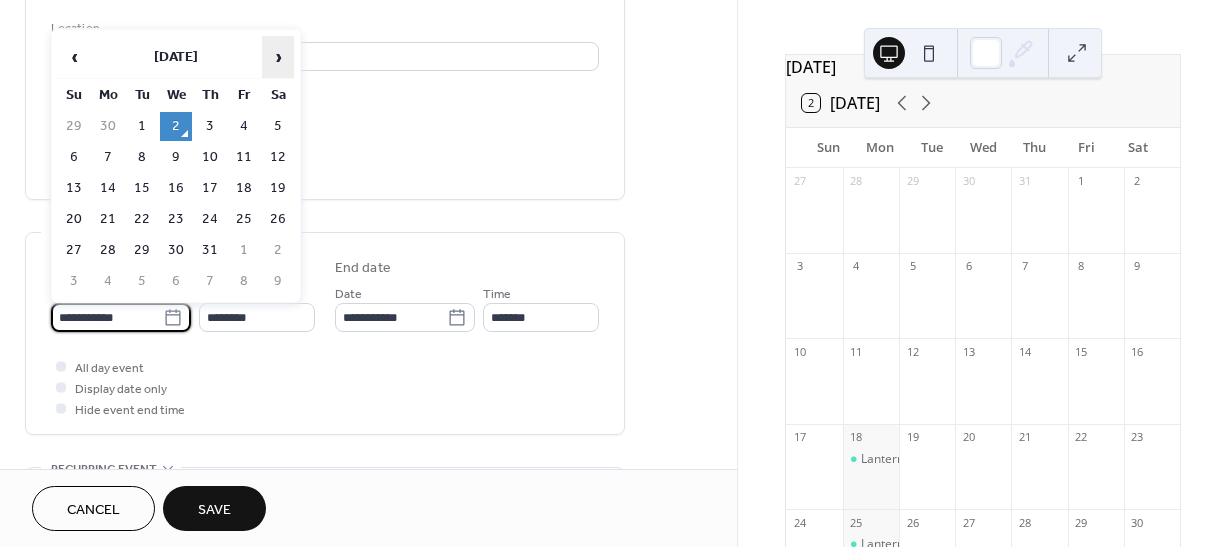 click on "›" at bounding box center (278, 57) 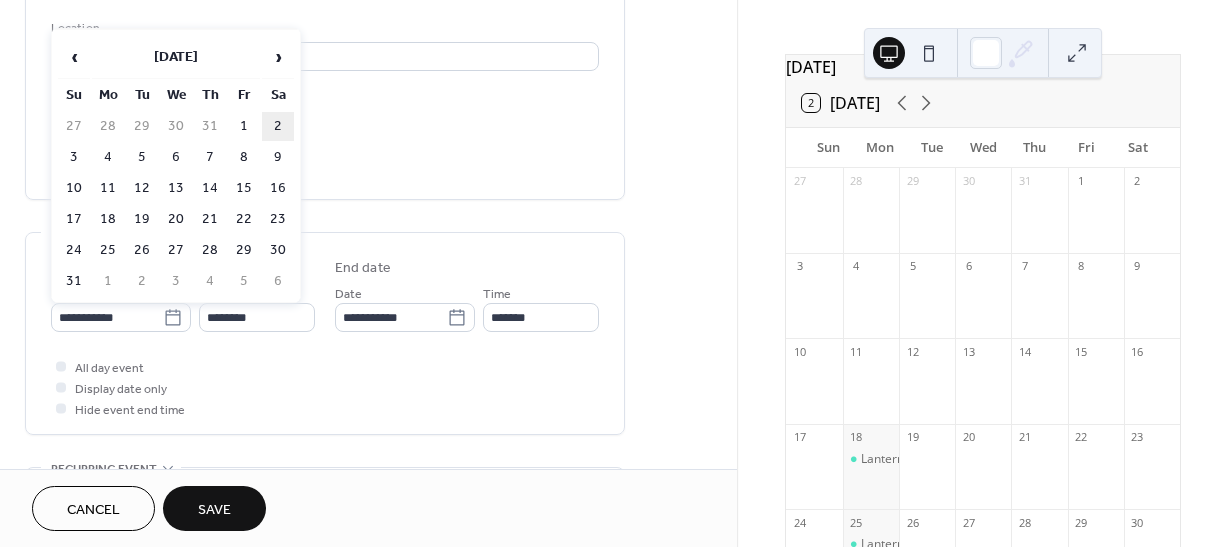 click on "2" at bounding box center [278, 126] 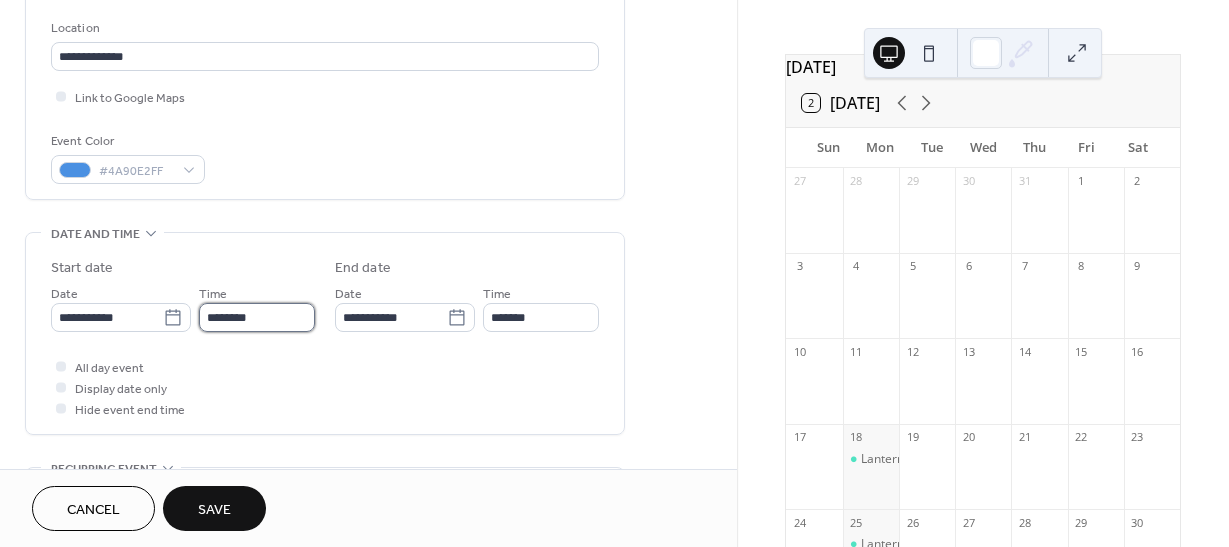 click on "********" at bounding box center (257, 317) 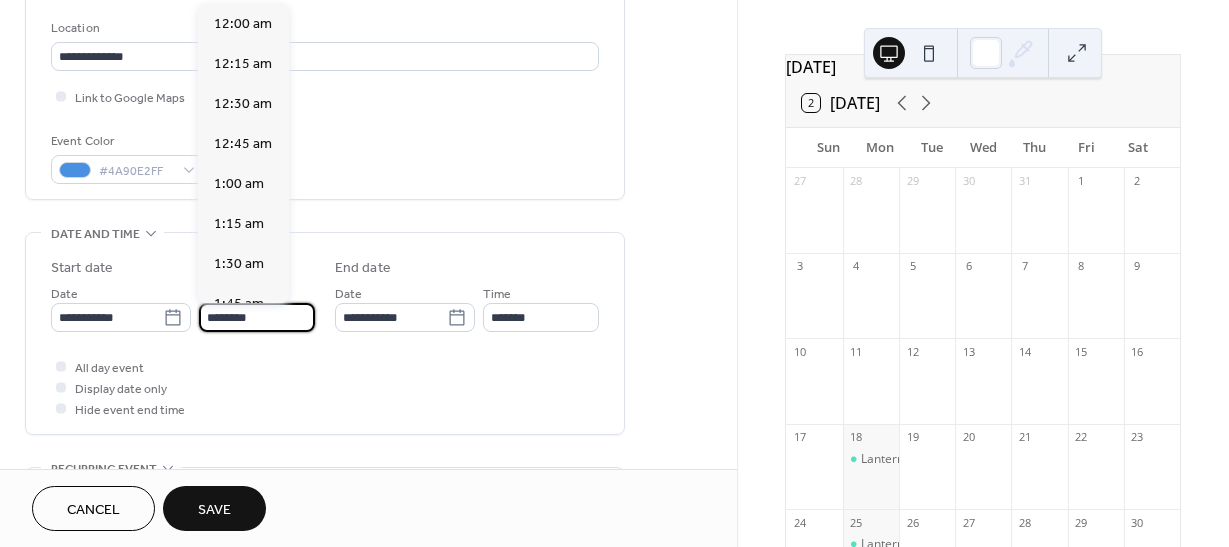scroll, scrollTop: 1968, scrollLeft: 0, axis: vertical 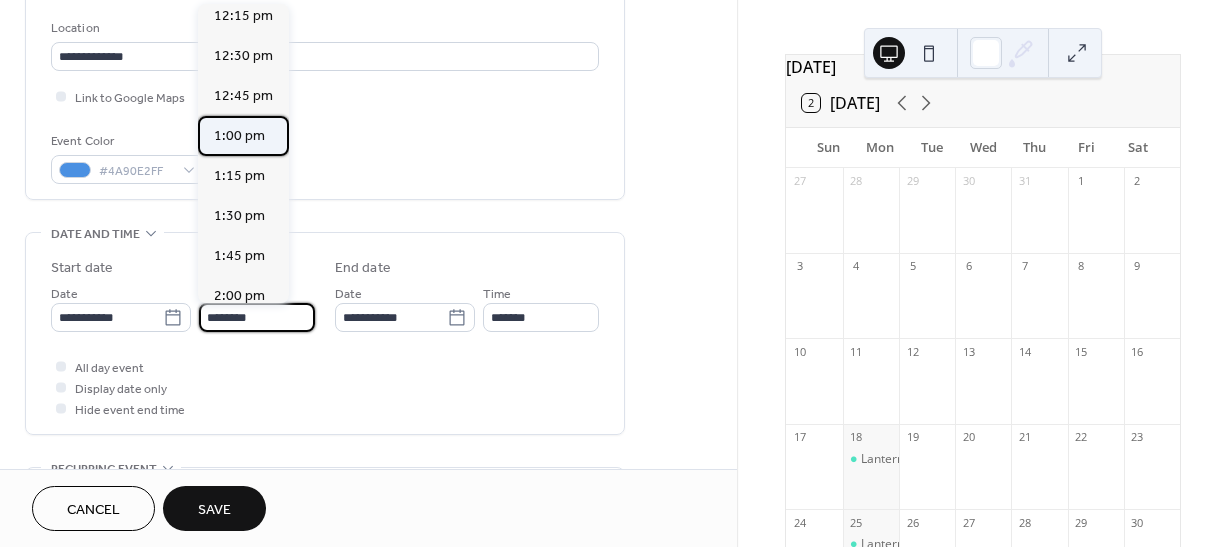 click on "1:00 pm" at bounding box center (239, 136) 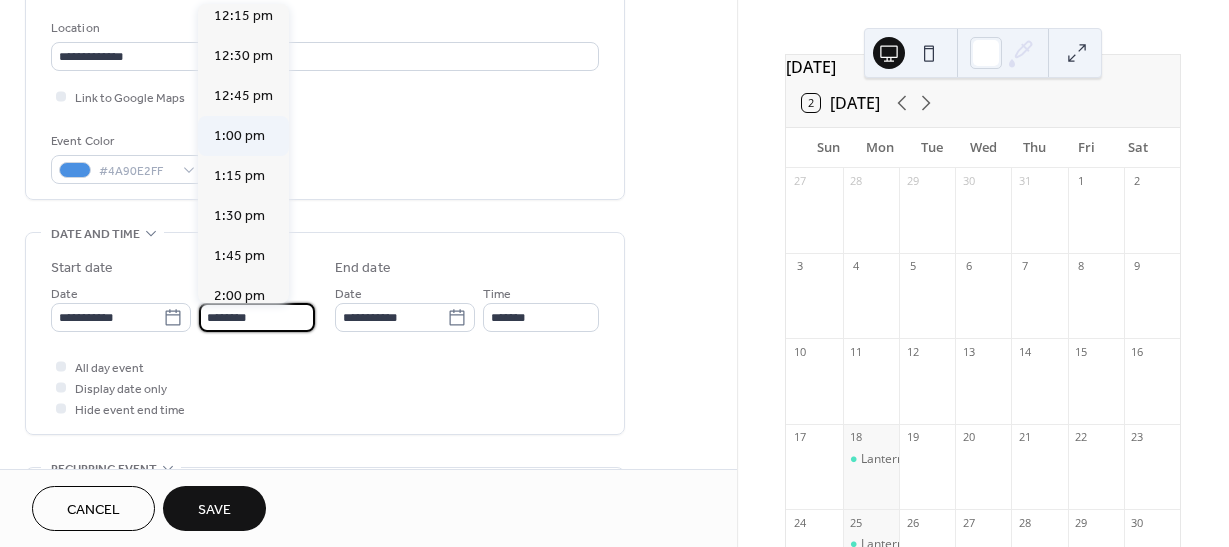 type on "*******" 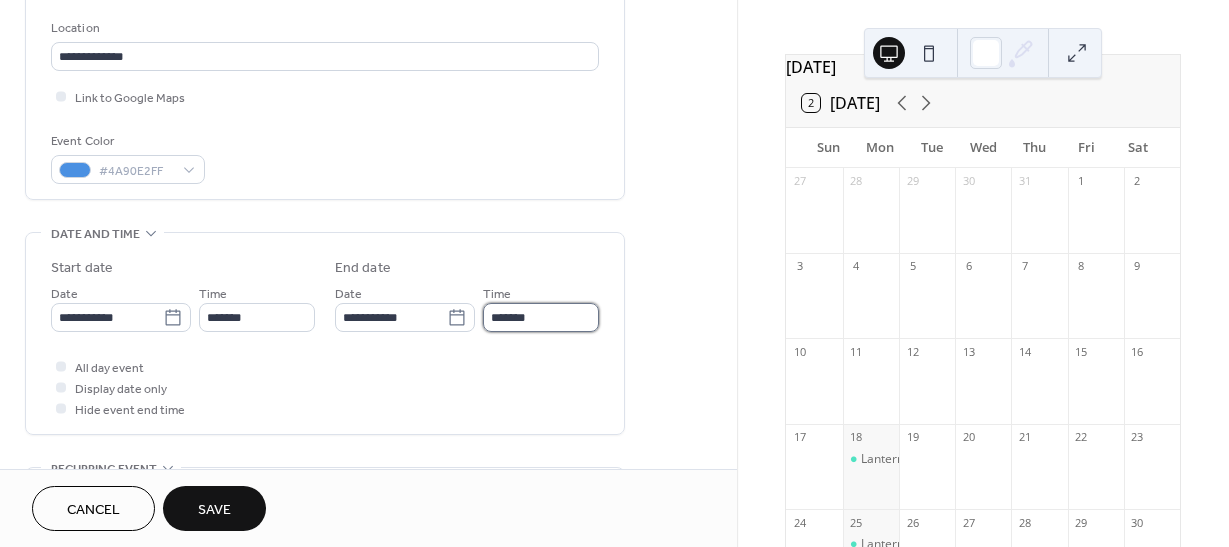 click on "*******" at bounding box center [541, 317] 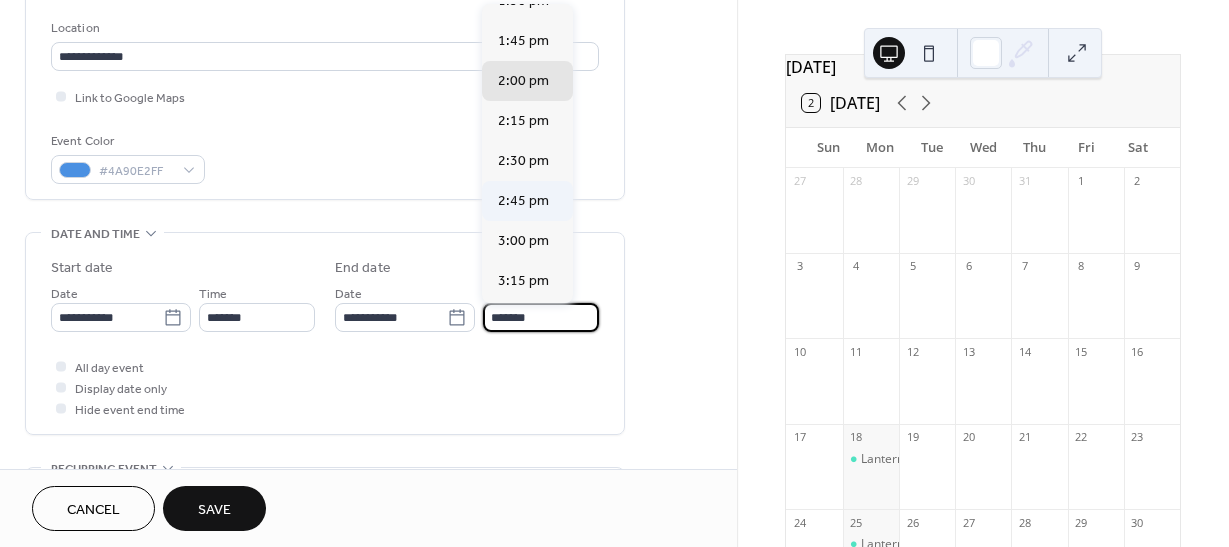 scroll, scrollTop: 64, scrollLeft: 0, axis: vertical 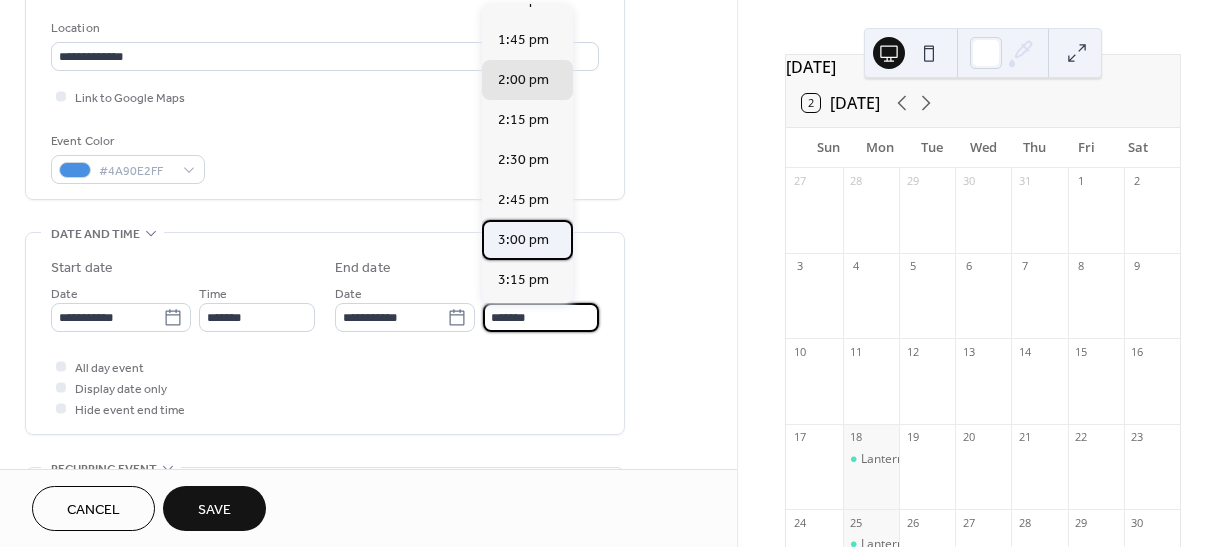click on "3:00 pm" at bounding box center [523, 240] 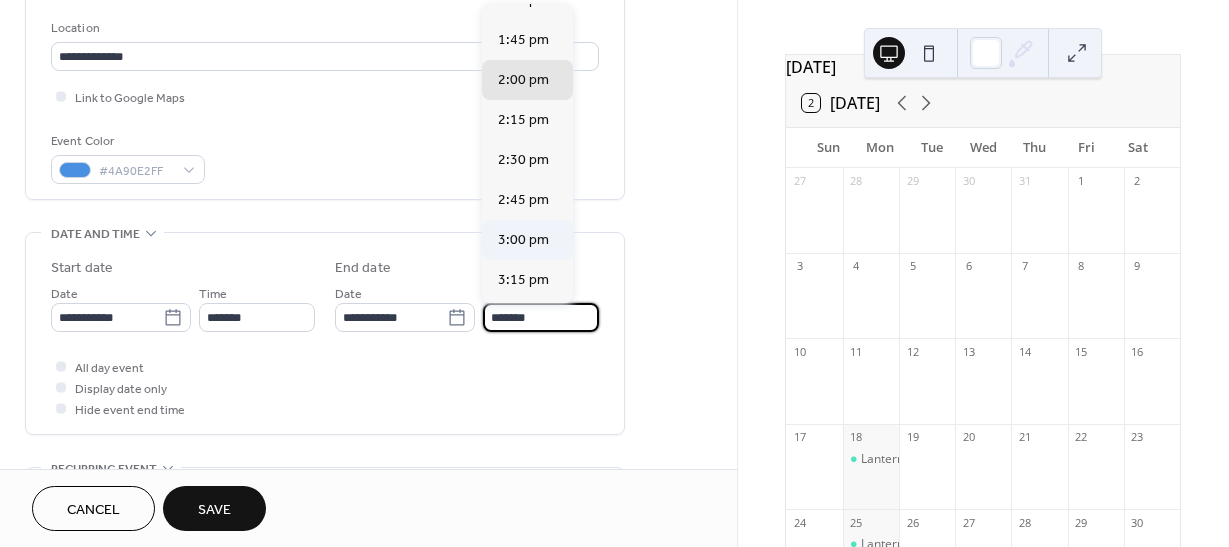 type on "*******" 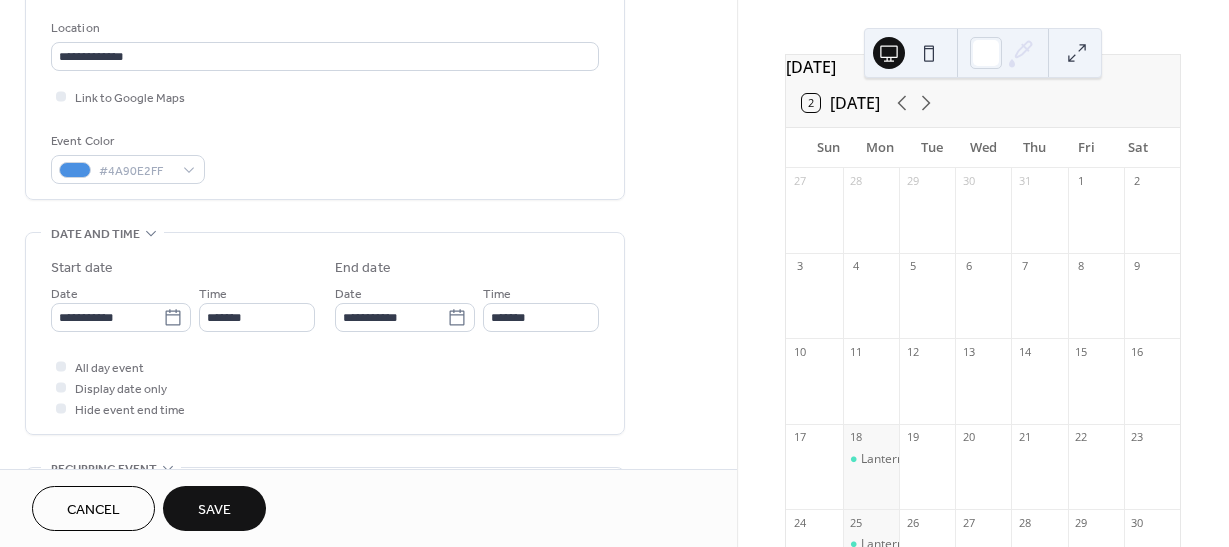 click on "All day event Display date only Hide event end time" at bounding box center (325, 387) 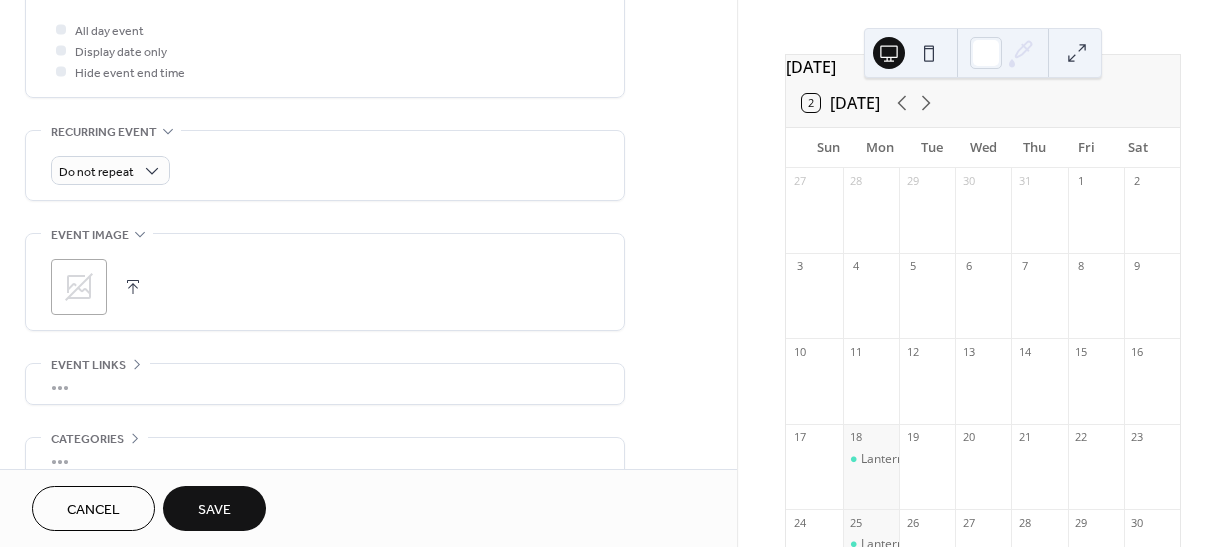scroll, scrollTop: 756, scrollLeft: 0, axis: vertical 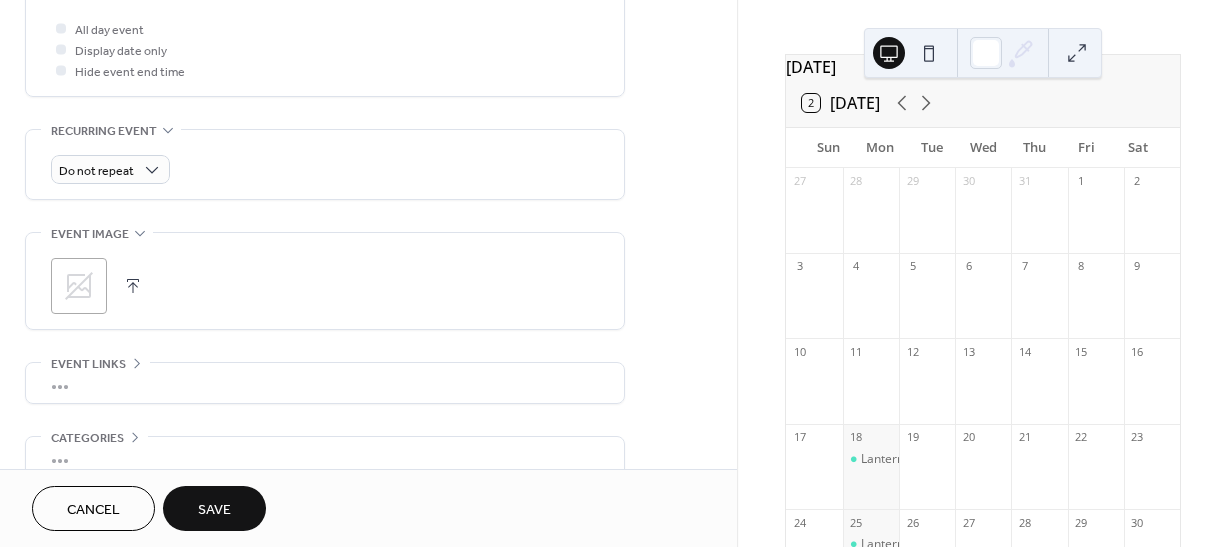 click 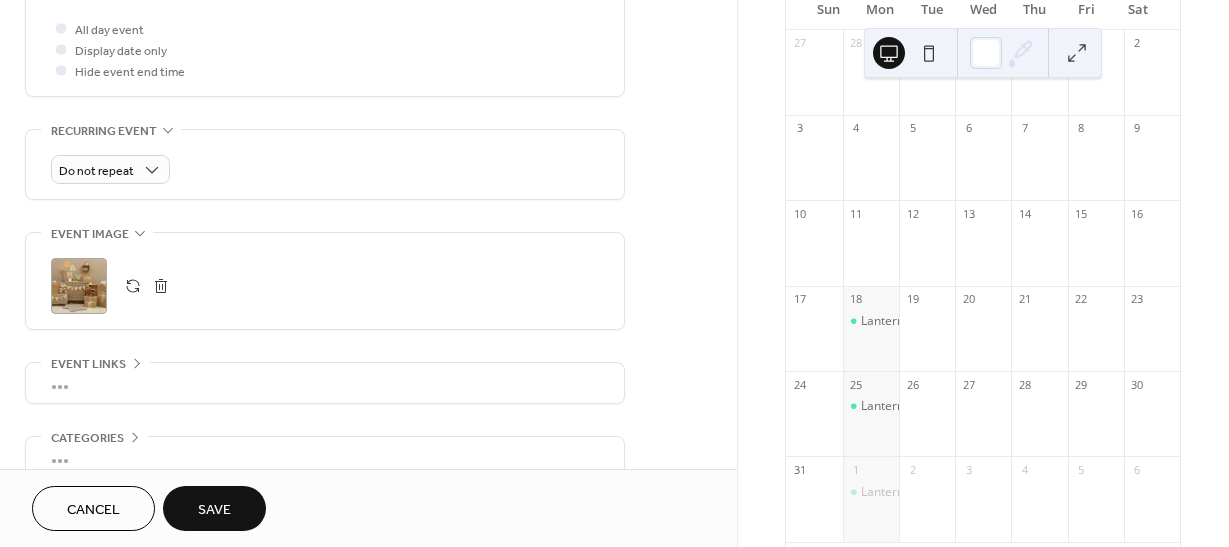 scroll, scrollTop: 191, scrollLeft: 0, axis: vertical 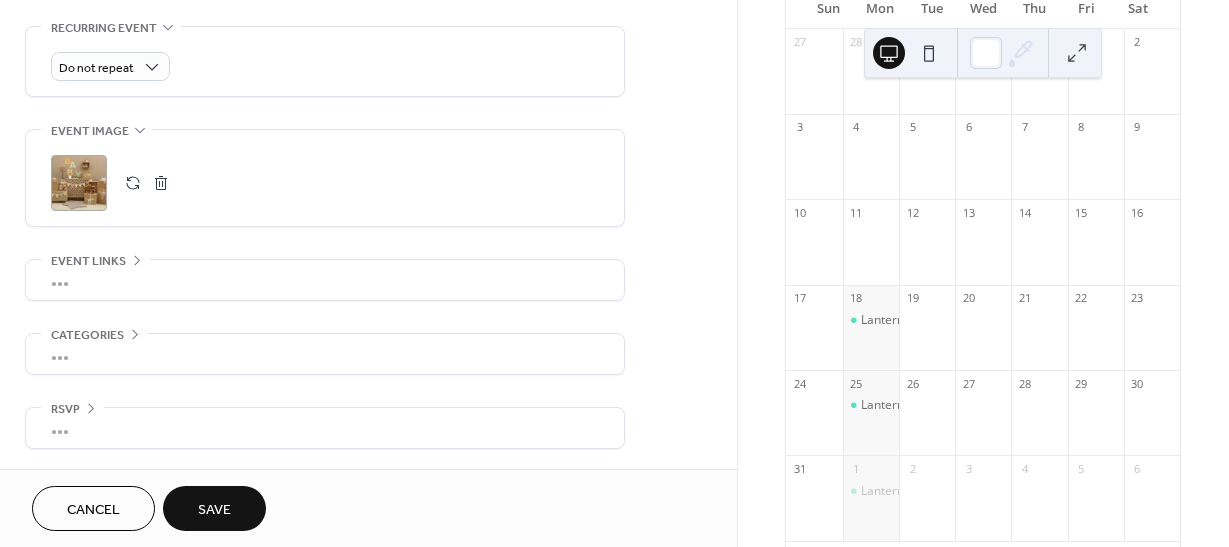 click on "Save" at bounding box center (214, 510) 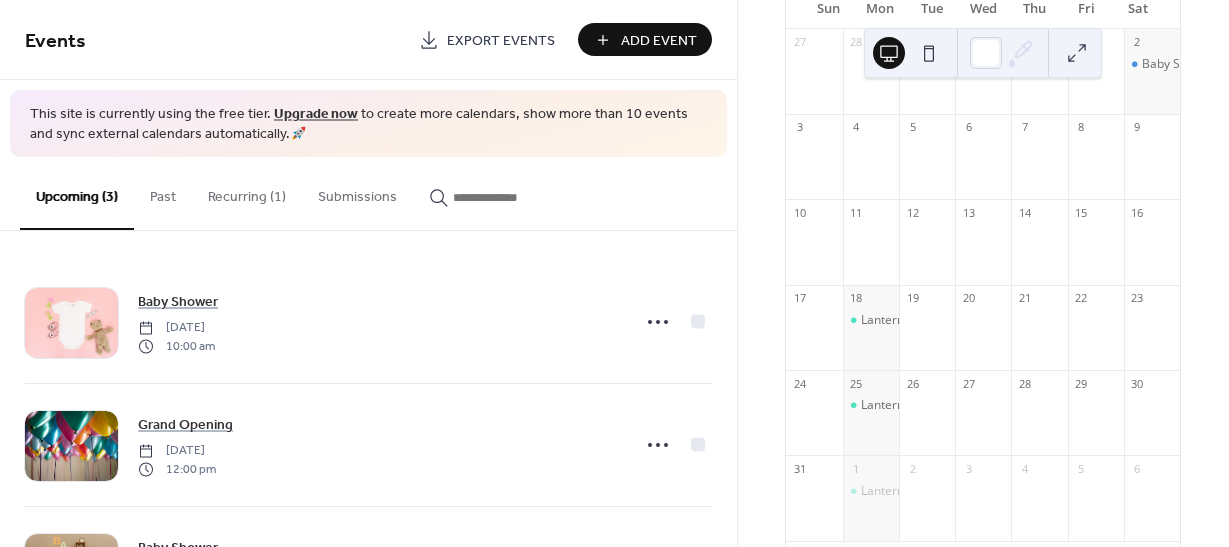 scroll, scrollTop: 112, scrollLeft: 0, axis: vertical 